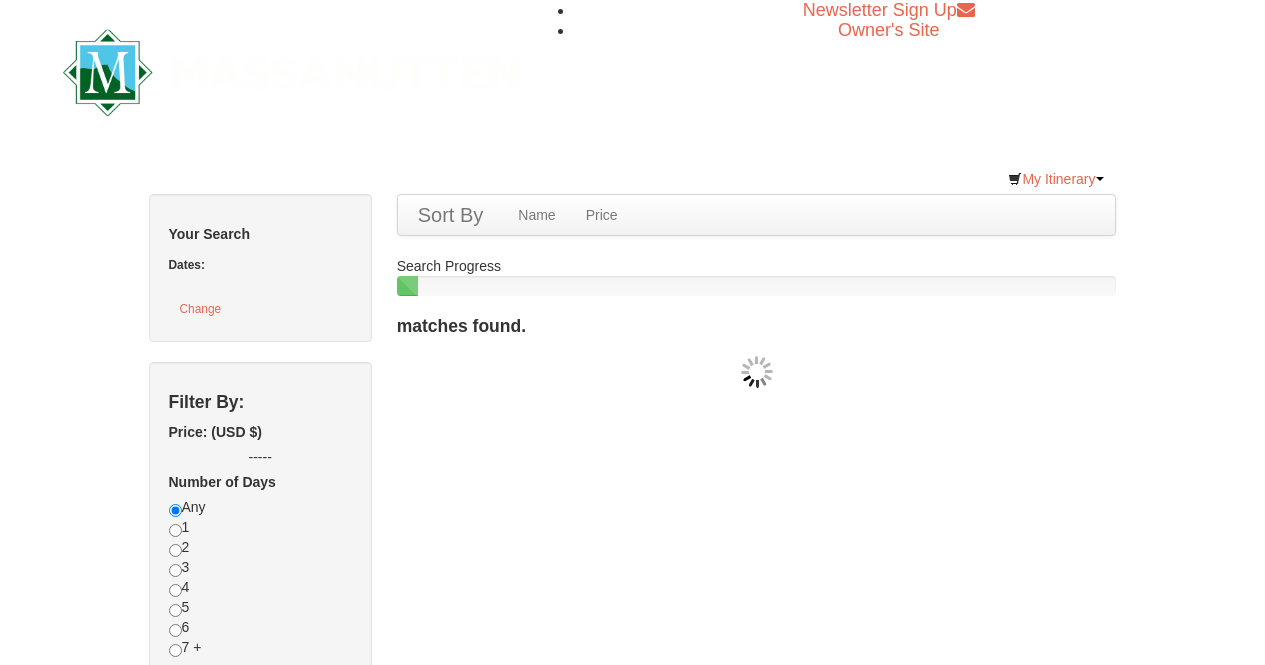 scroll, scrollTop: 0, scrollLeft: 0, axis: both 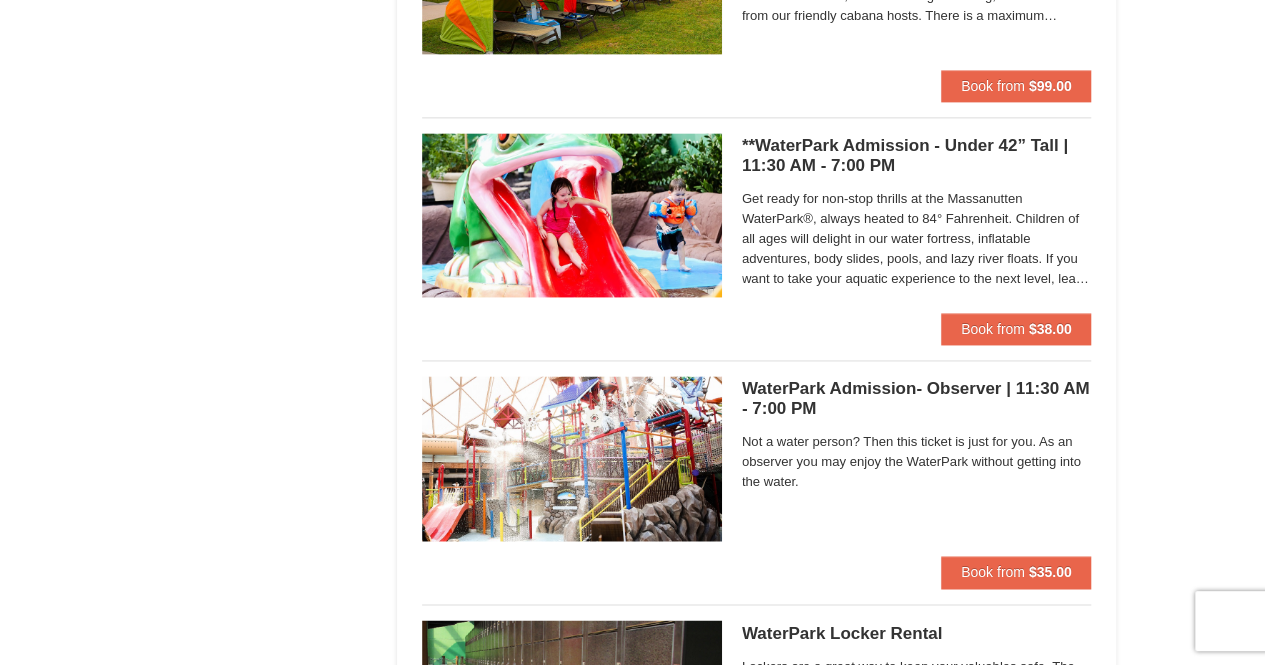 click on "WaterPark Admission- Observer | 11:30 AM - 7:00 PM  Massanutten Indoor/Outdoor WaterPark" at bounding box center (917, 399) 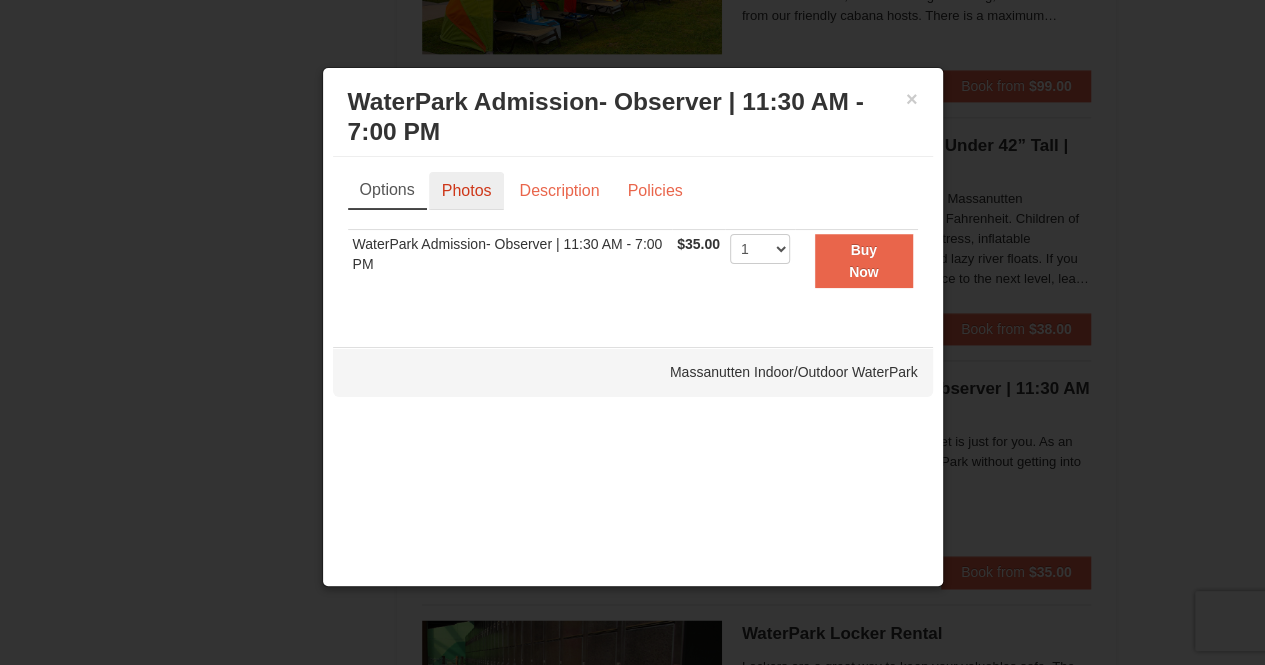 click on "Photos" at bounding box center [467, 191] 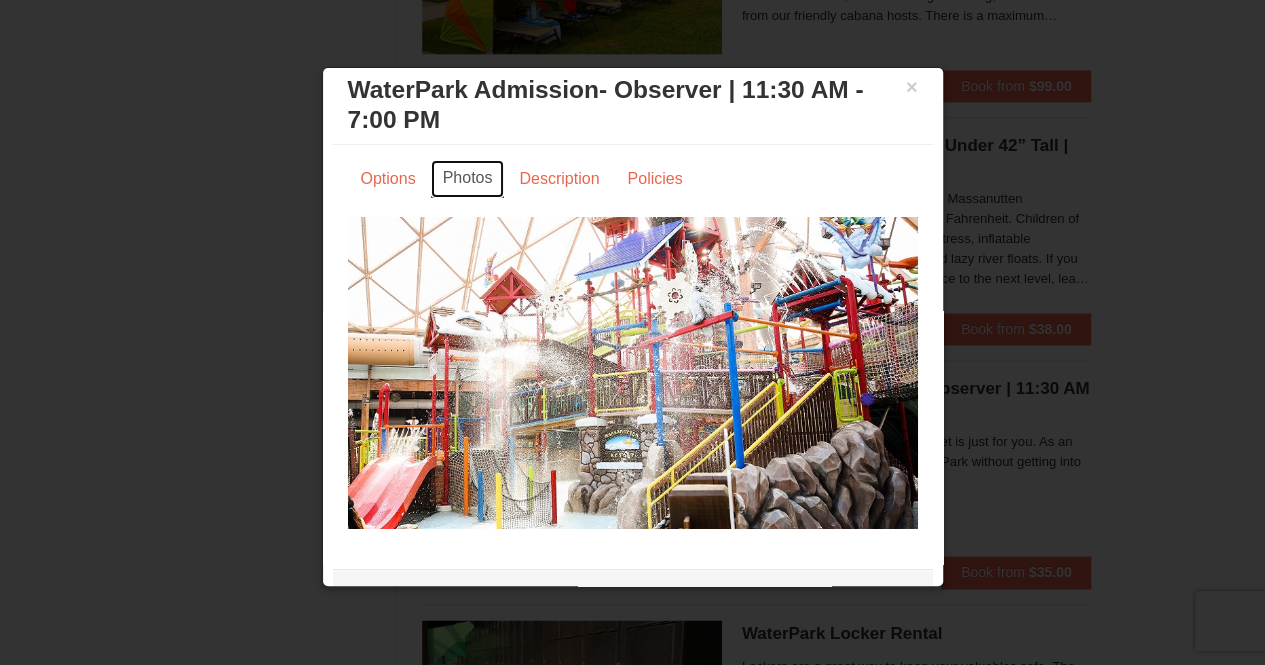 scroll, scrollTop: 0, scrollLeft: 0, axis: both 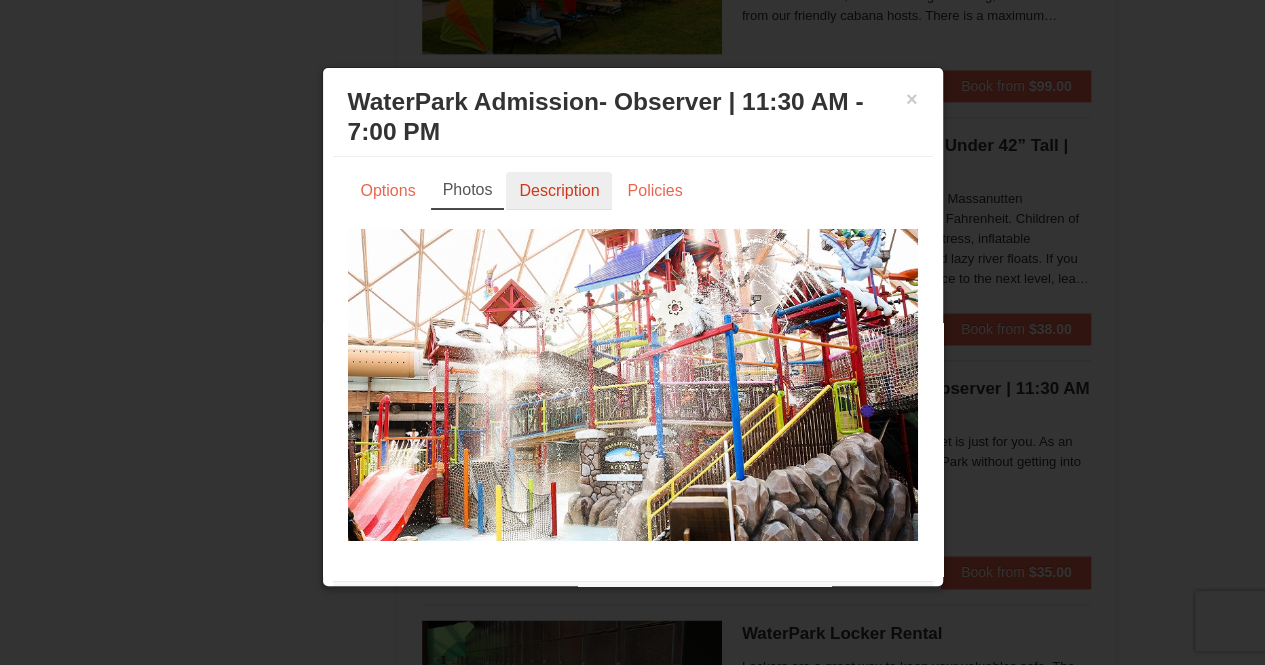 click on "Description" at bounding box center (559, 191) 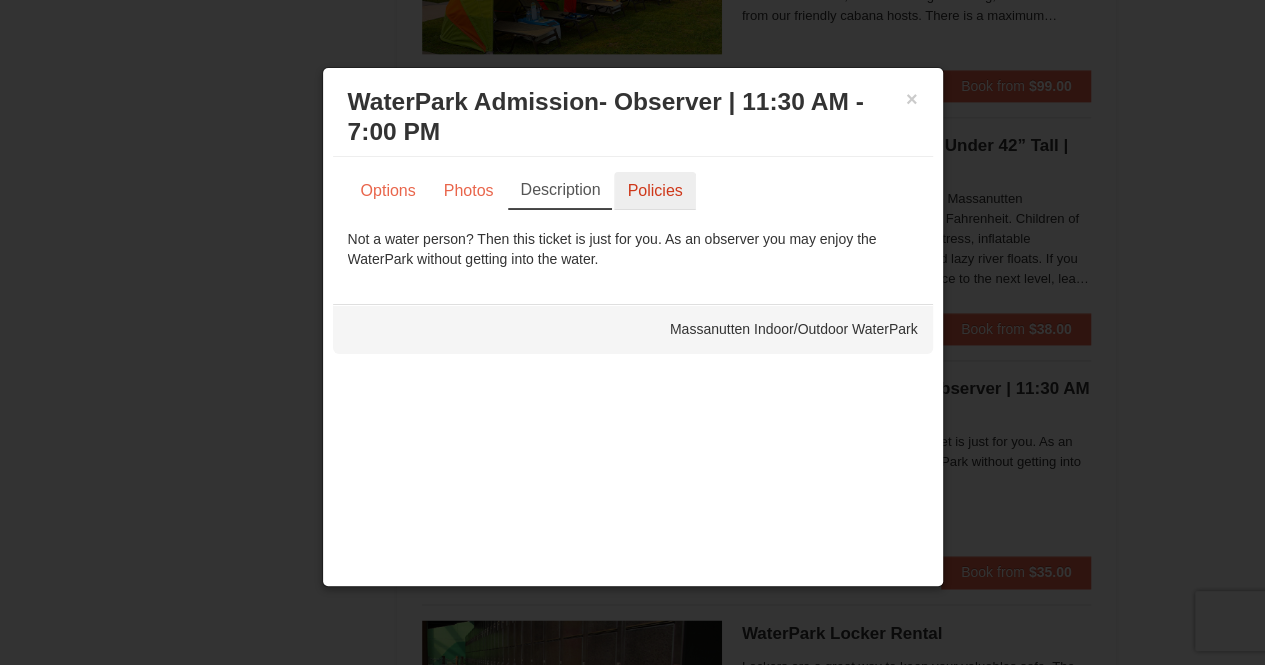 click on "Policies" at bounding box center [654, 191] 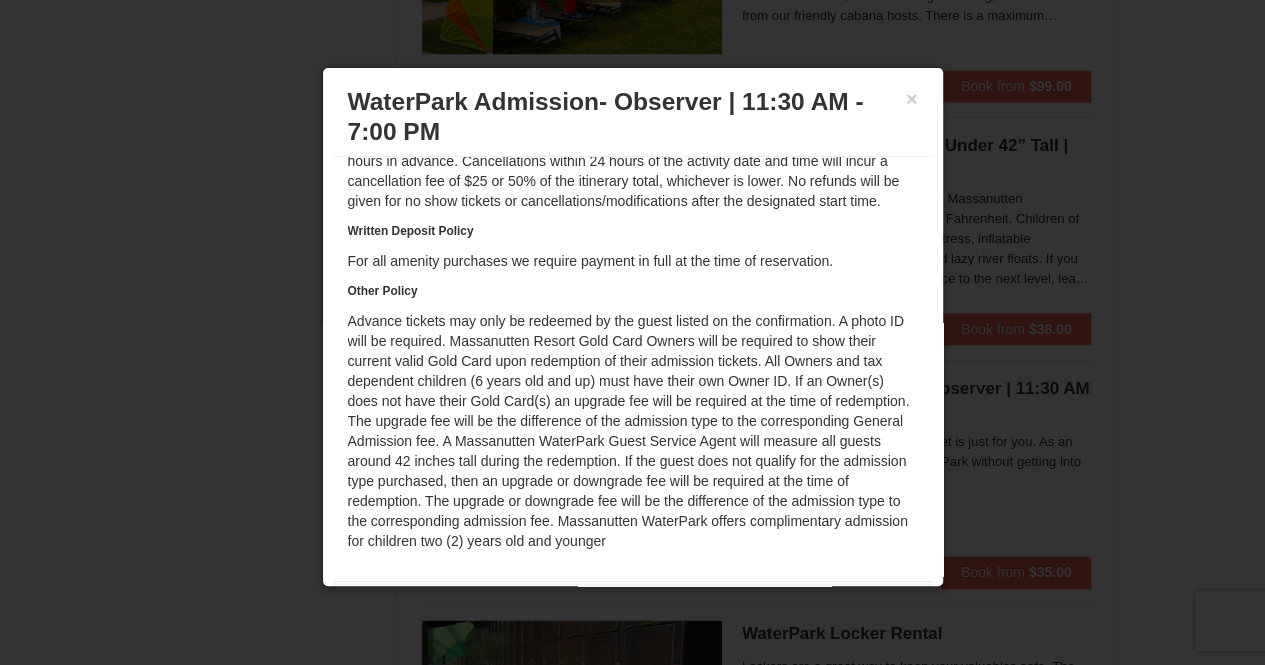 scroll, scrollTop: 162, scrollLeft: 0, axis: vertical 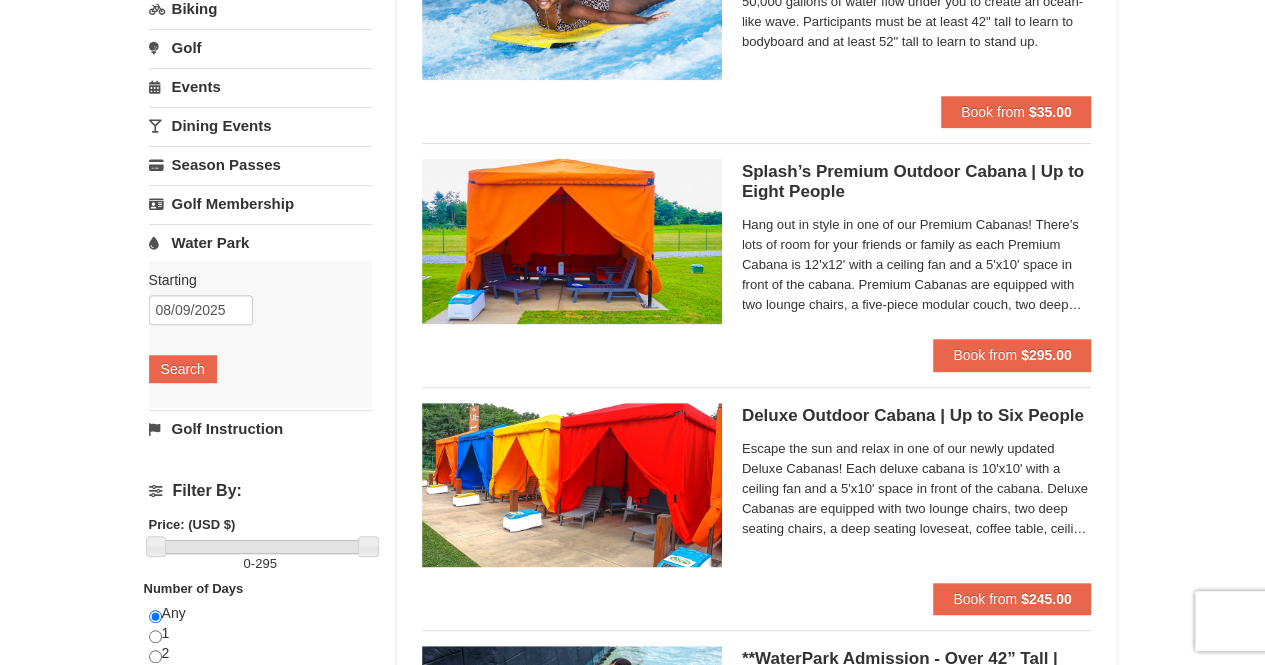 click at bounding box center [572, 241] 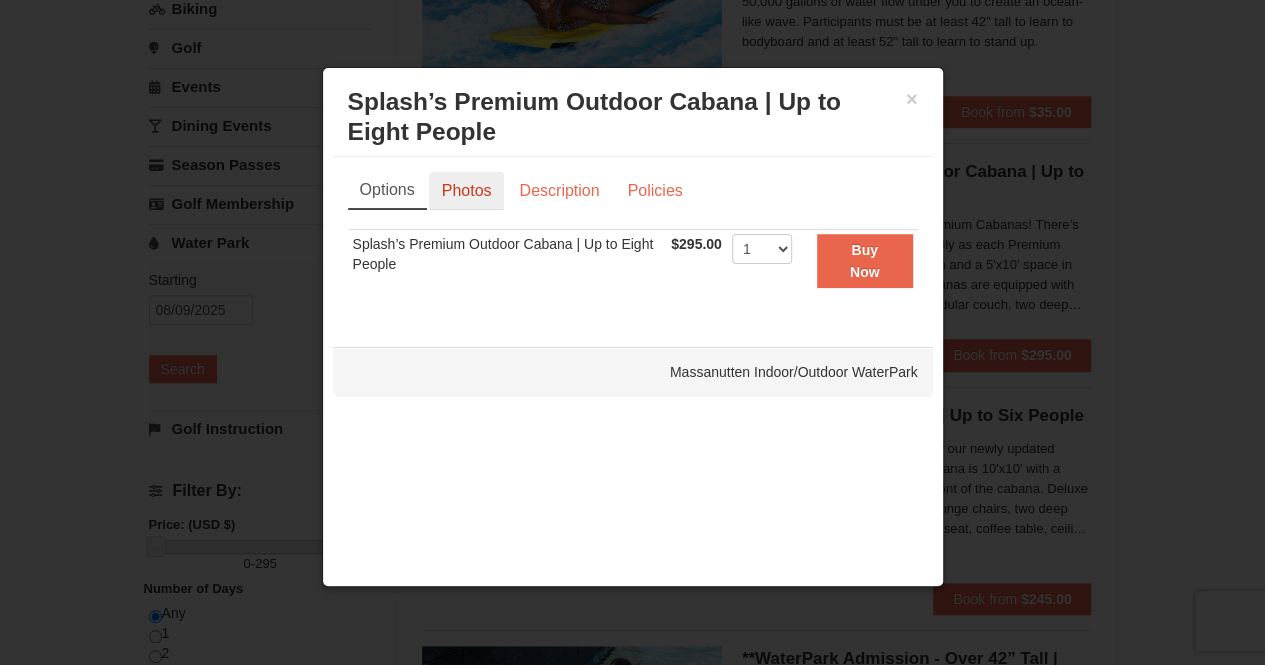 click on "Photos" at bounding box center (467, 191) 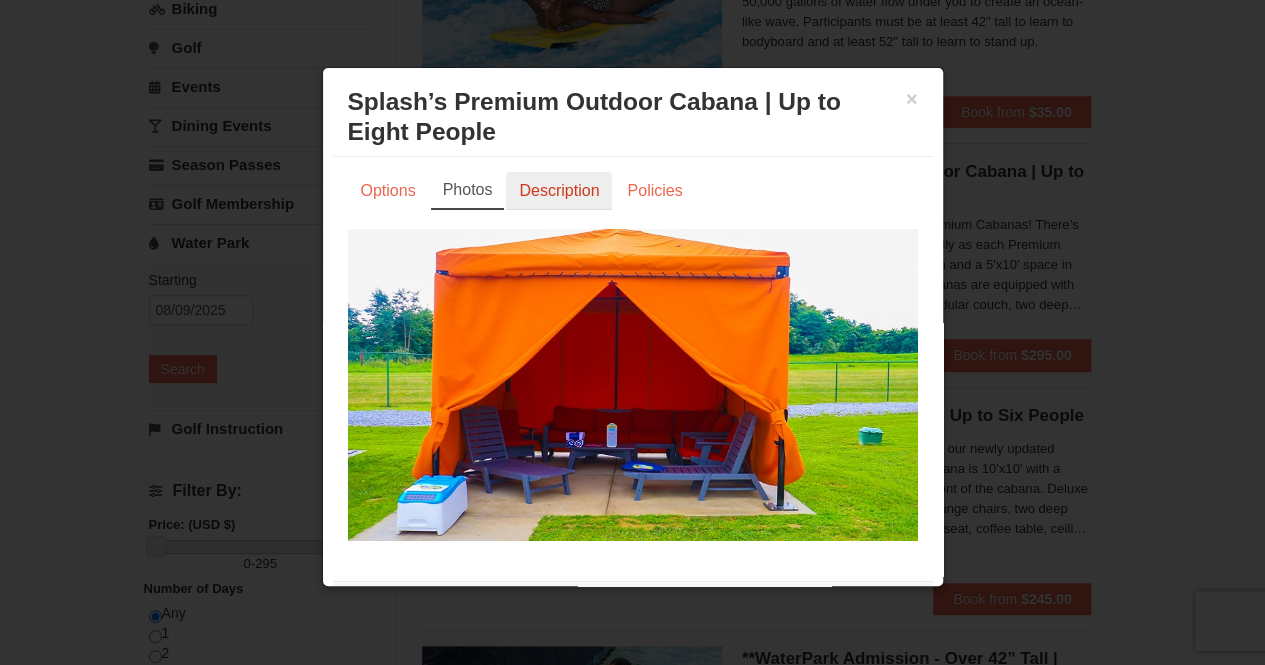 click on "Description" at bounding box center [559, 191] 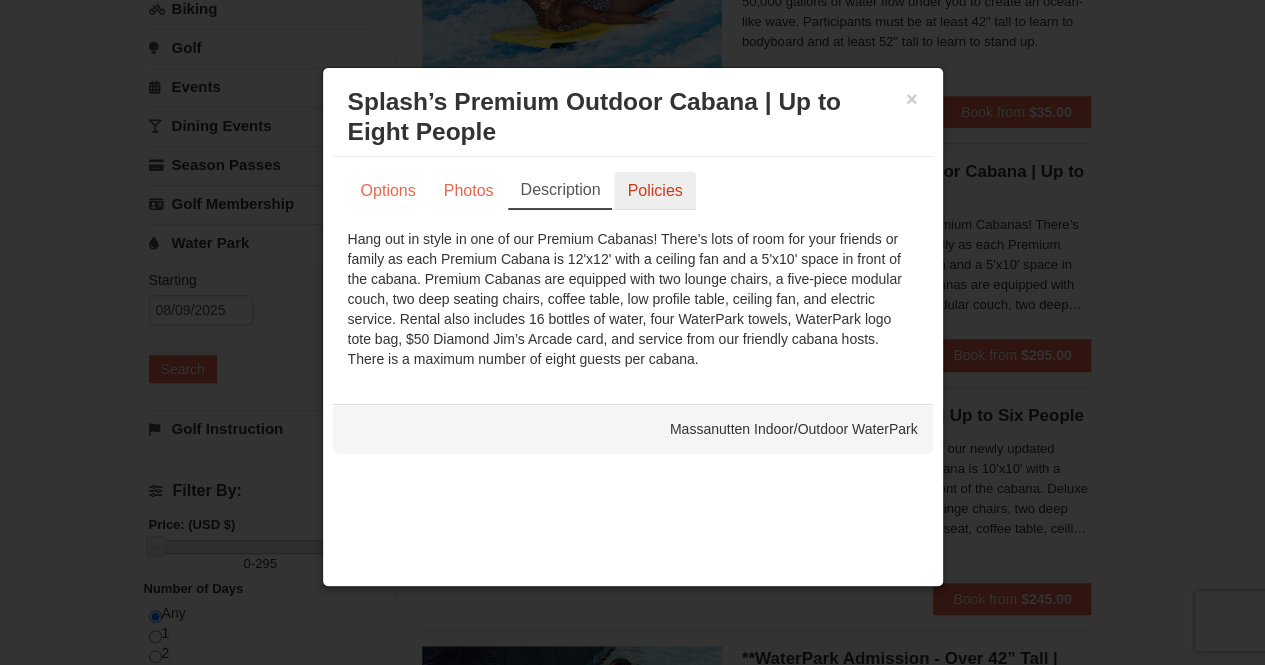 click on "Policies" at bounding box center [654, 191] 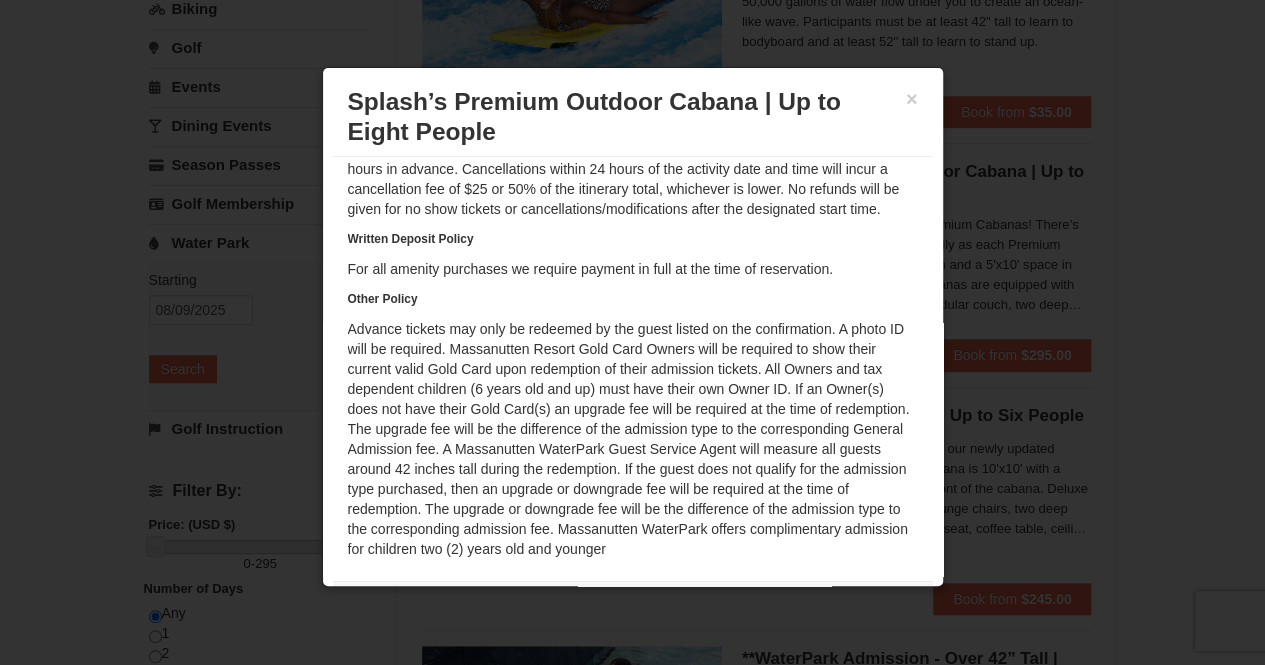 scroll, scrollTop: 162, scrollLeft: 0, axis: vertical 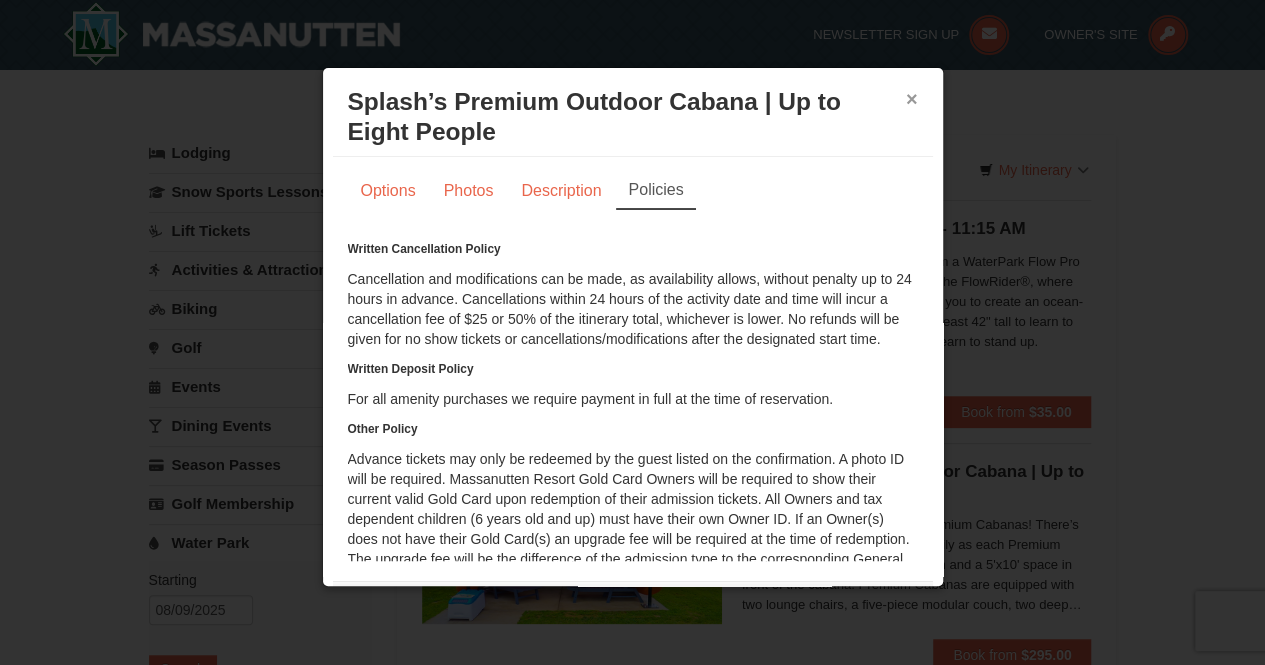 click on "×" at bounding box center (912, 99) 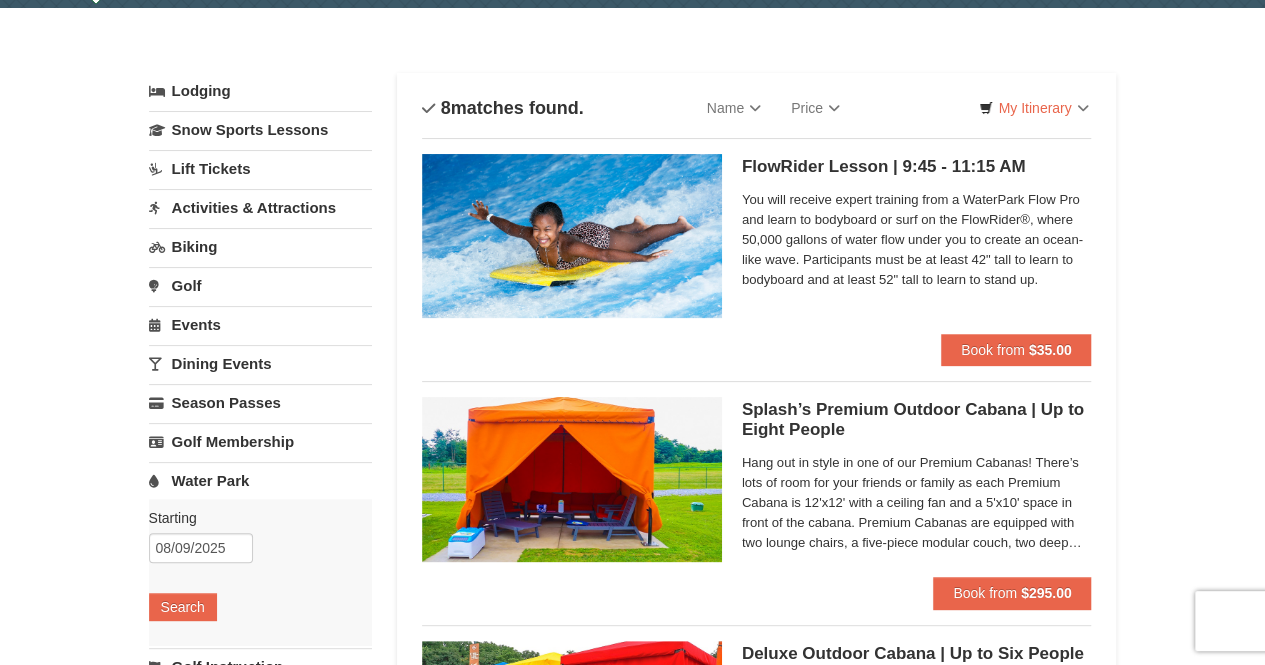 scroll, scrollTop: 0, scrollLeft: 0, axis: both 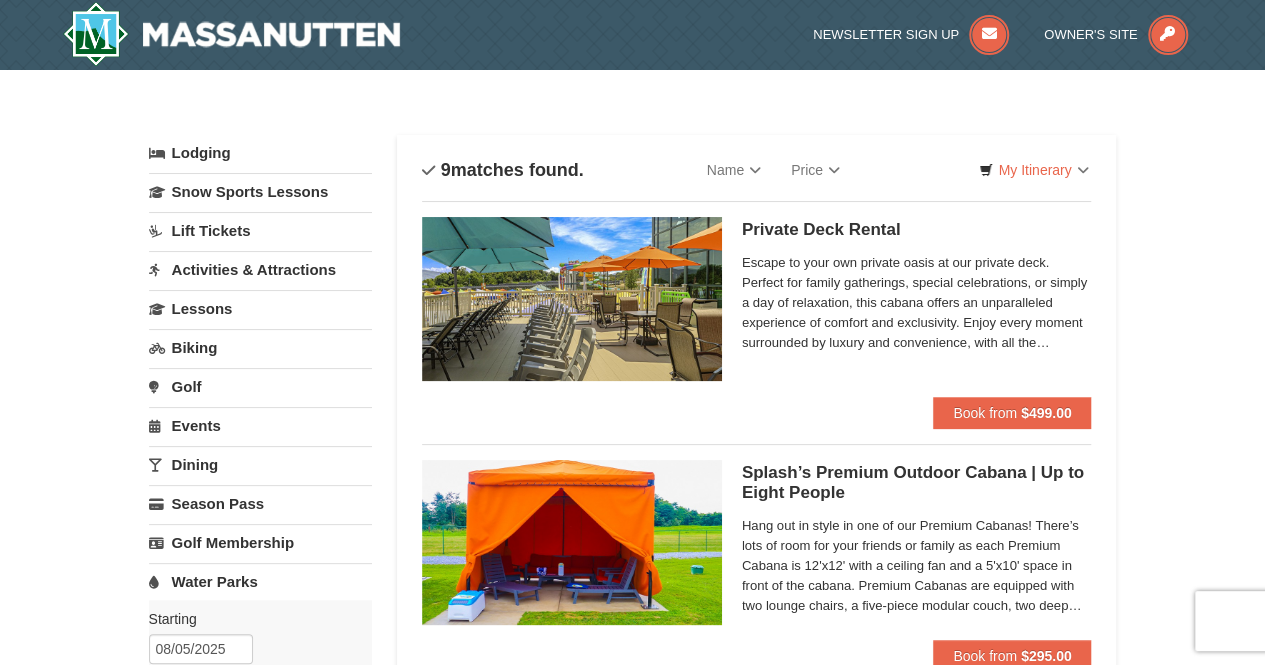 select on "8" 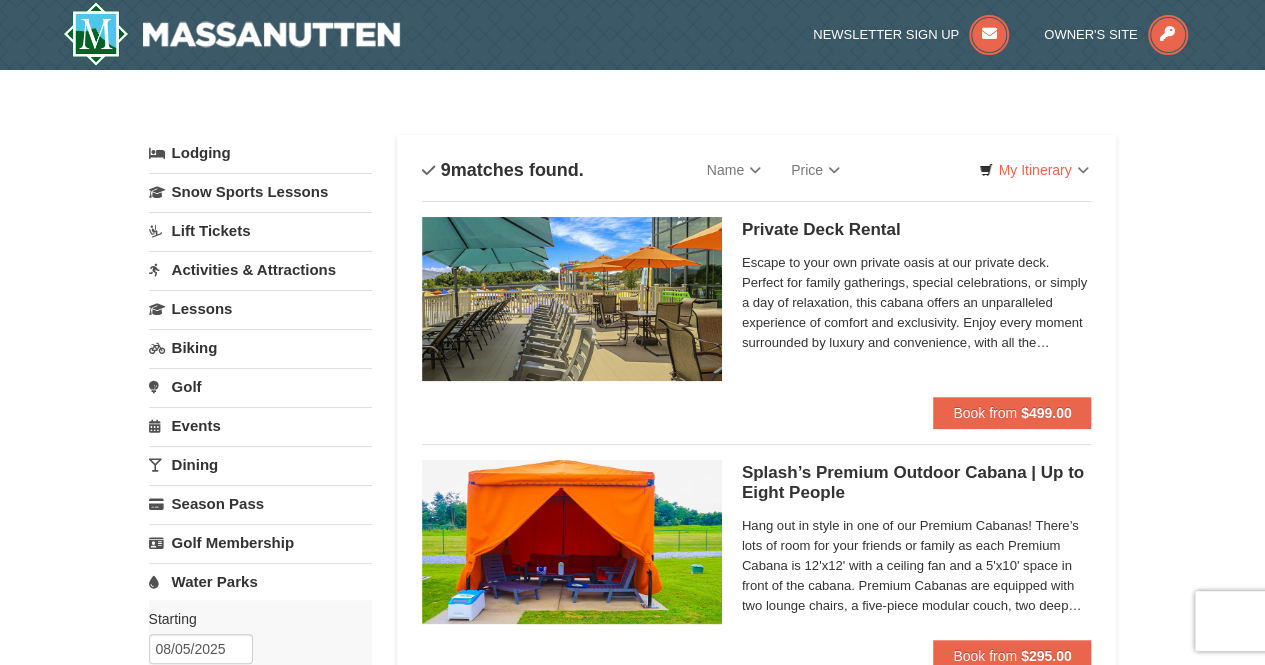 select on "8" 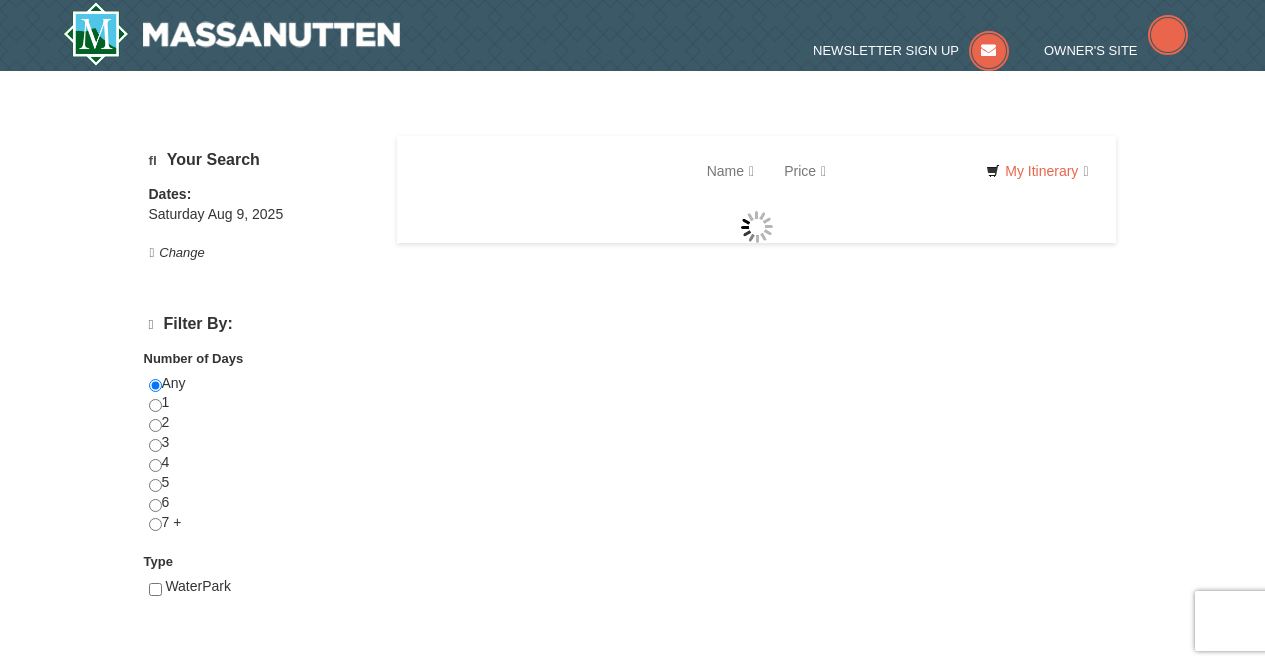 scroll, scrollTop: 0, scrollLeft: 0, axis: both 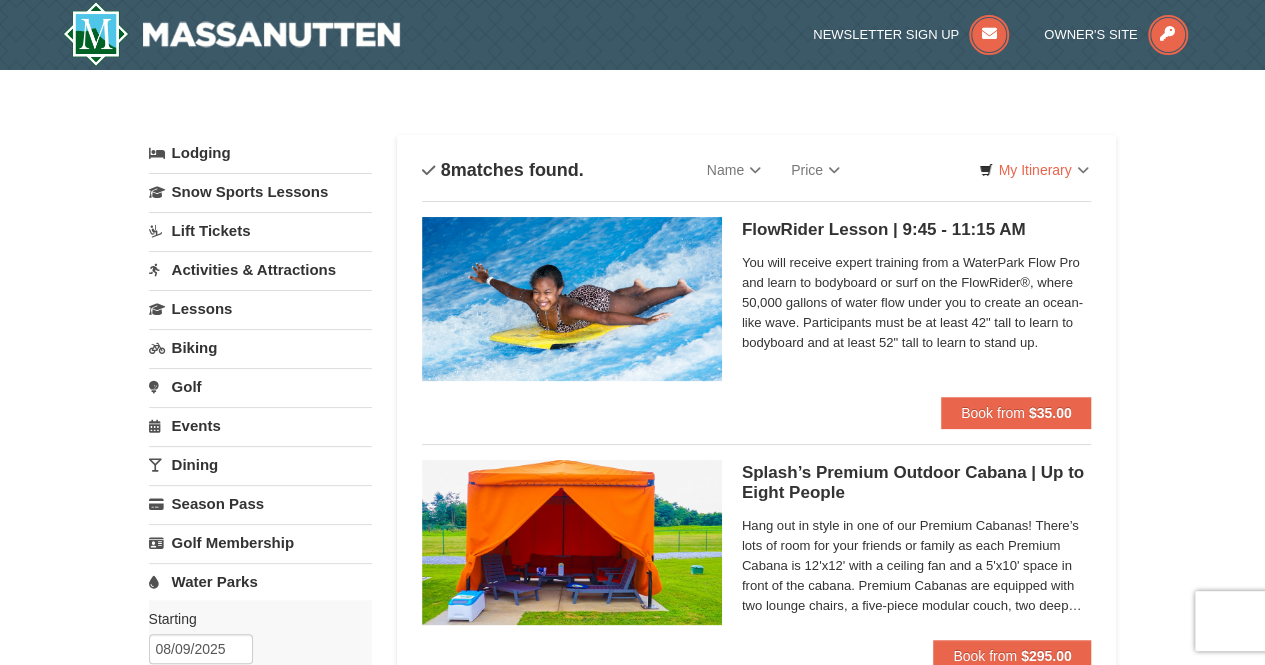 select on "8" 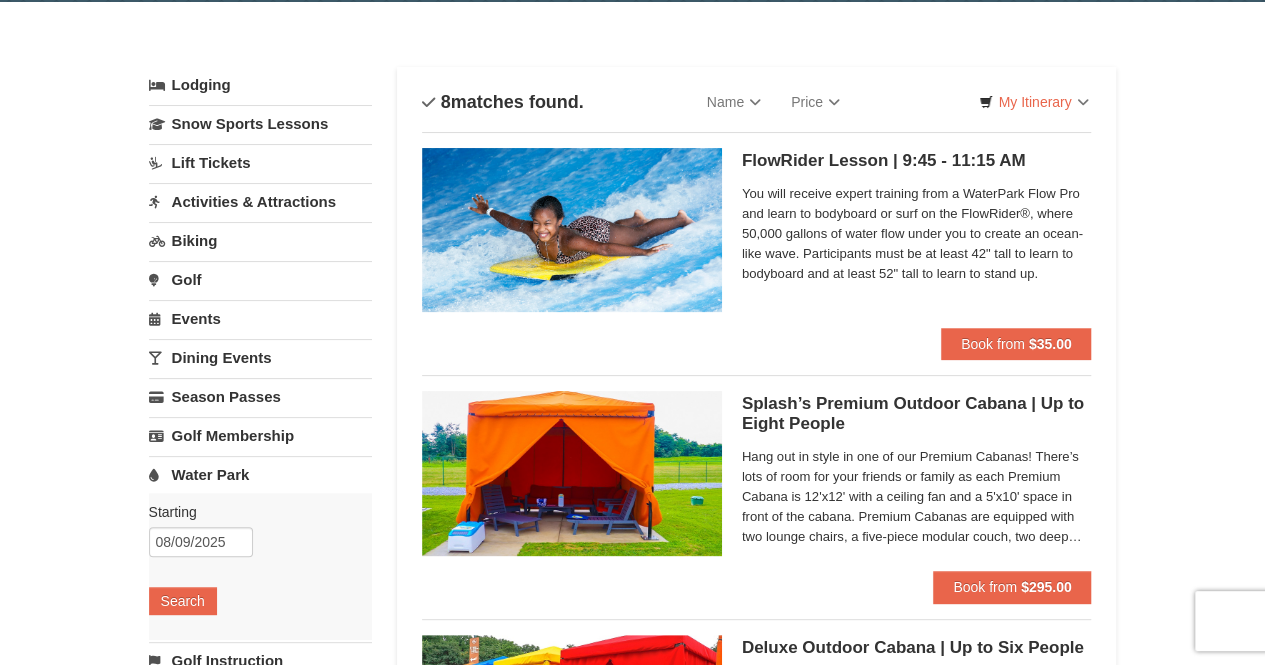 scroll, scrollTop: 100, scrollLeft: 0, axis: vertical 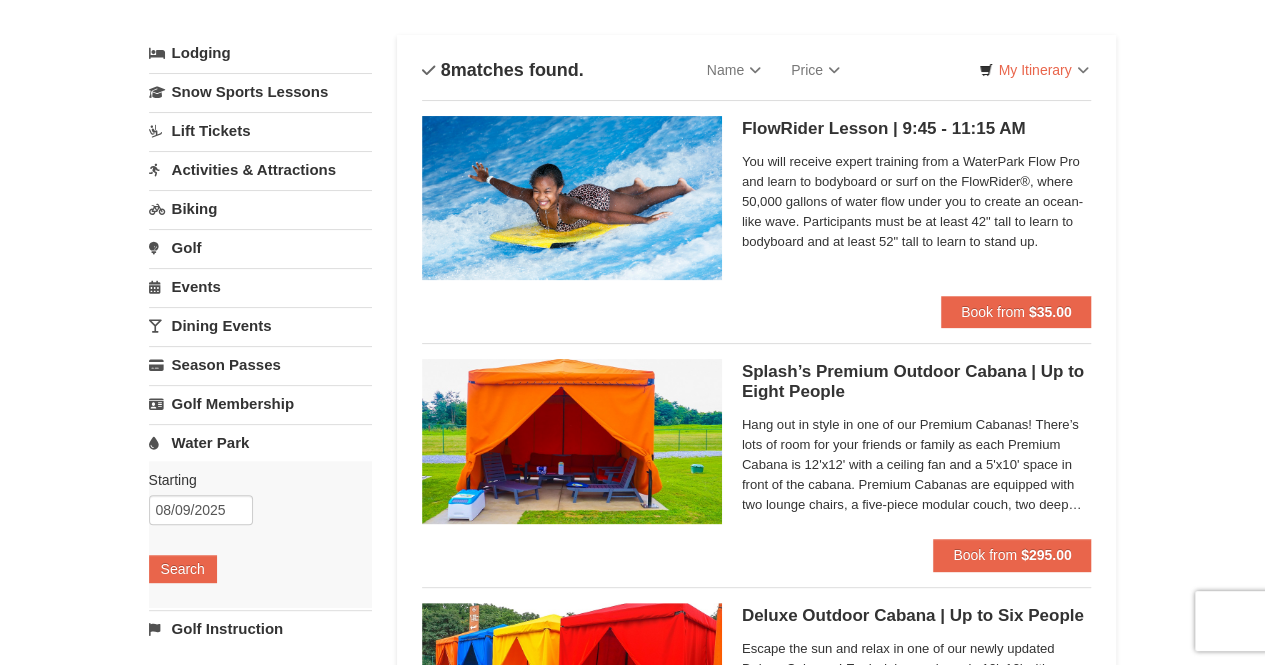 click on "Questions? [PHONE]" at bounding box center [632, 1036] 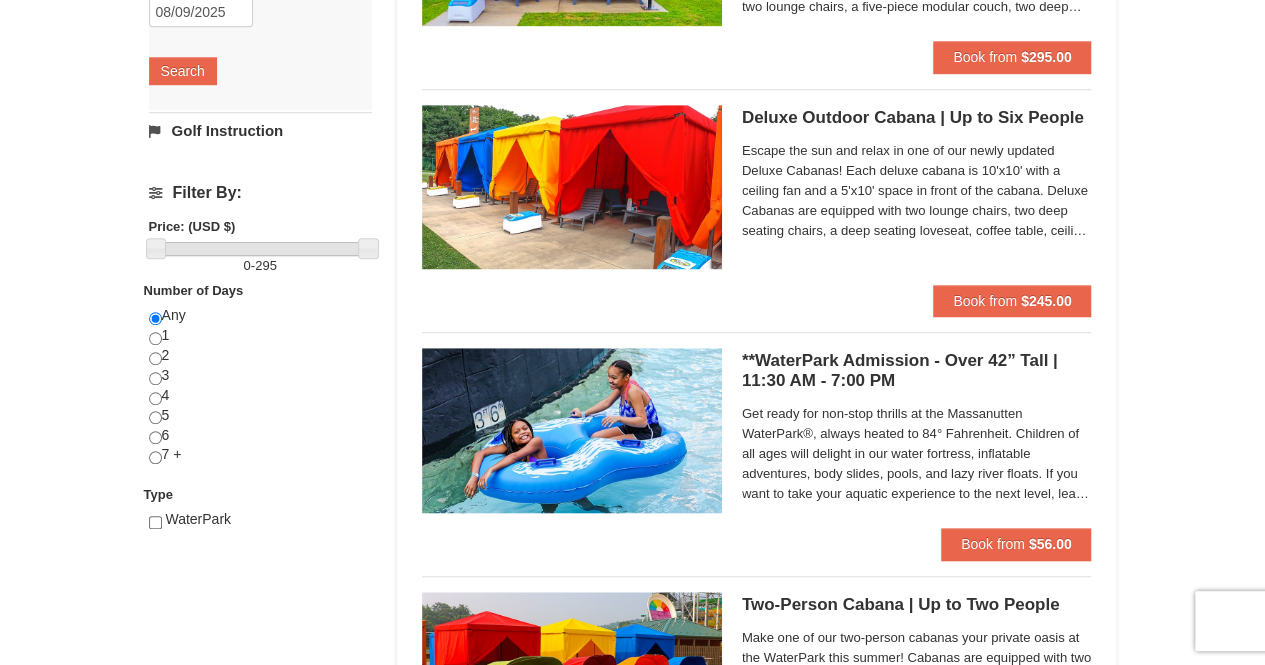 scroll, scrollTop: 600, scrollLeft: 0, axis: vertical 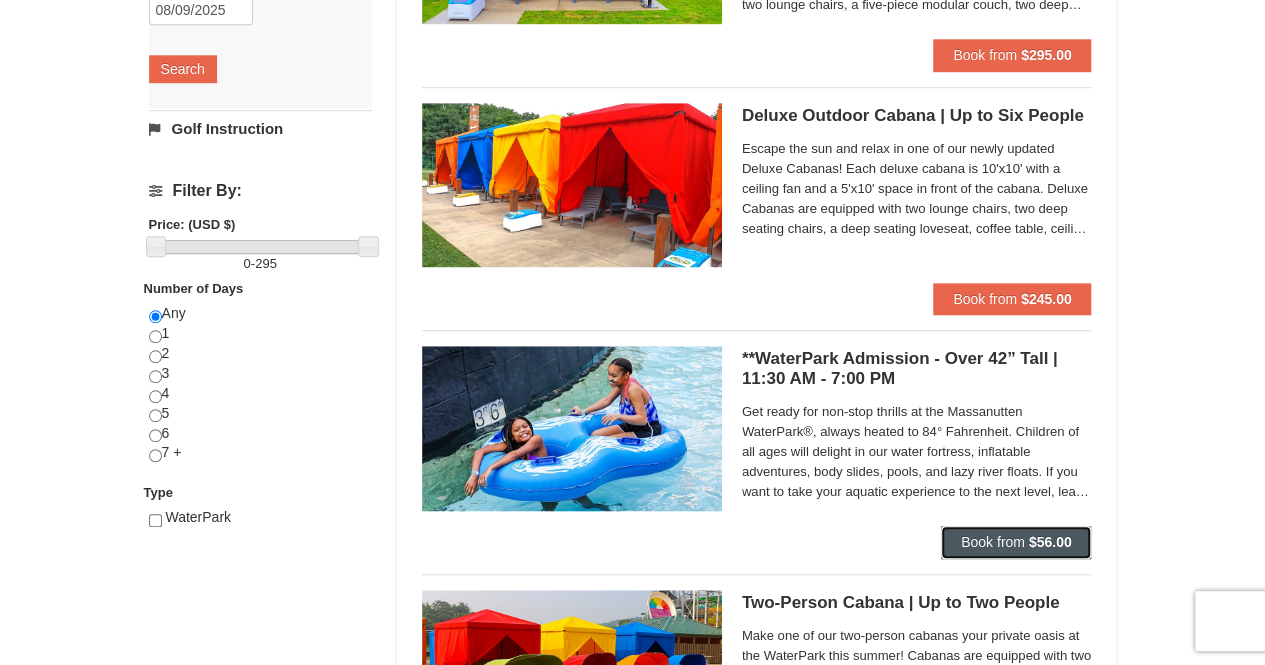 click on "$56.00" at bounding box center [1050, 542] 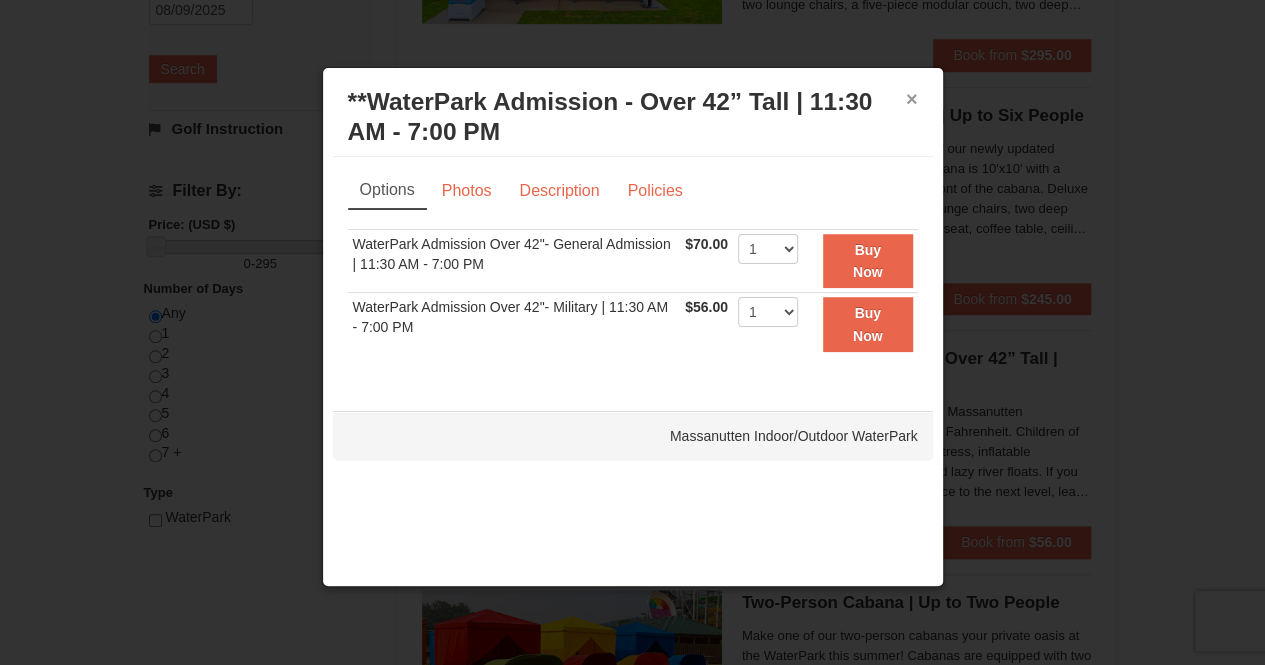 click on "×" at bounding box center (912, 99) 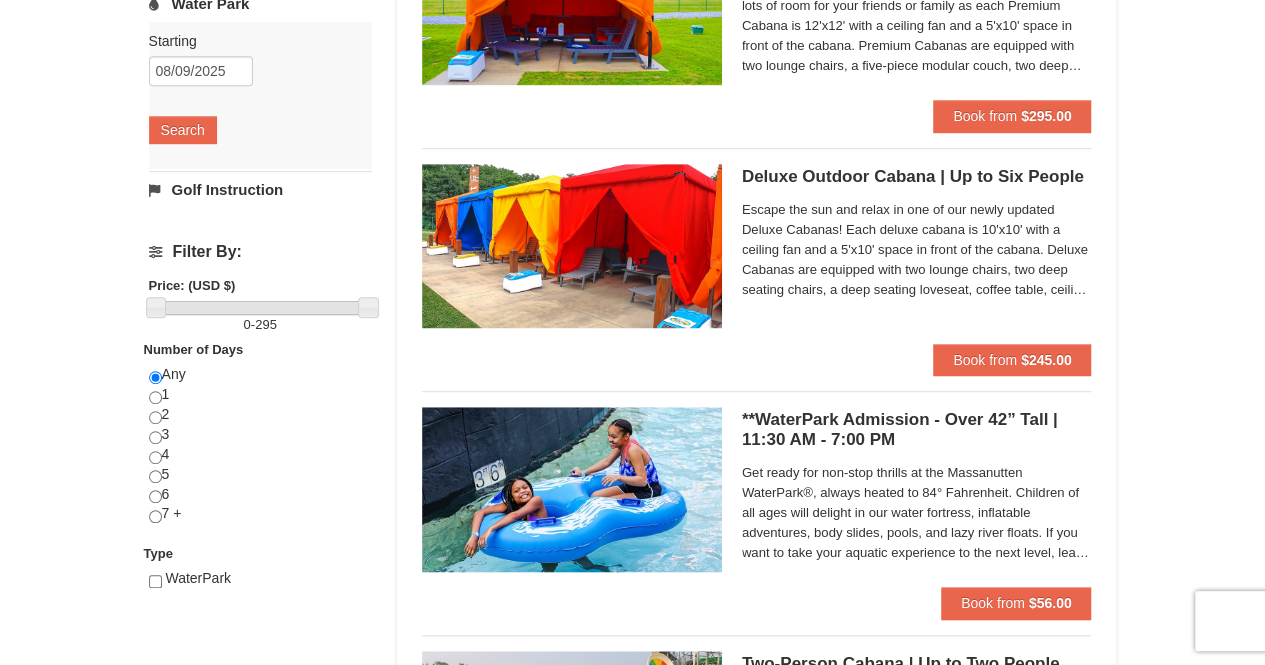 scroll, scrollTop: 200, scrollLeft: 0, axis: vertical 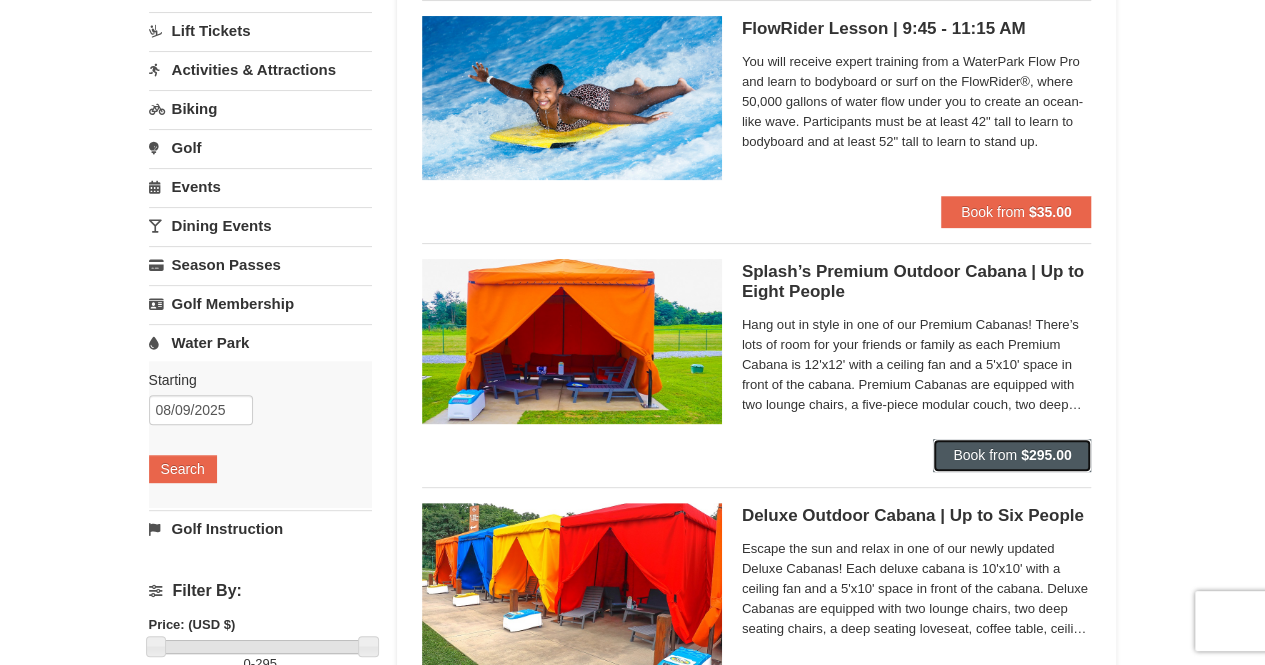 click on "$295.00" at bounding box center [1046, 455] 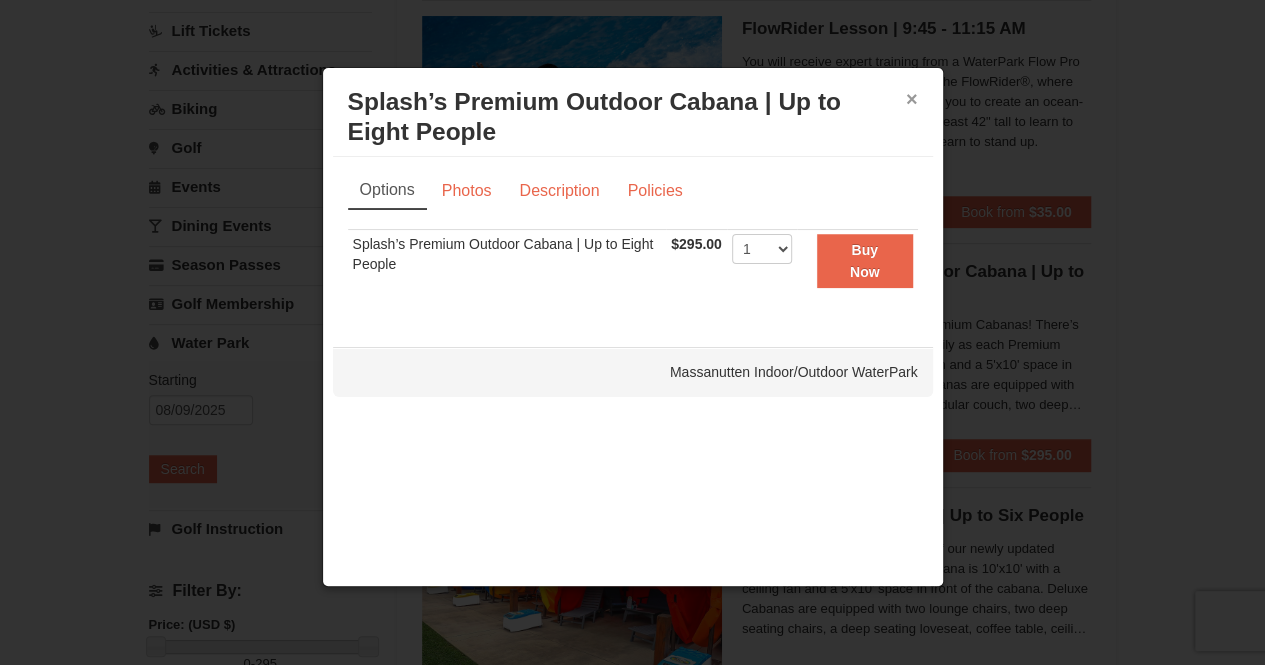 click on "×" at bounding box center [912, 99] 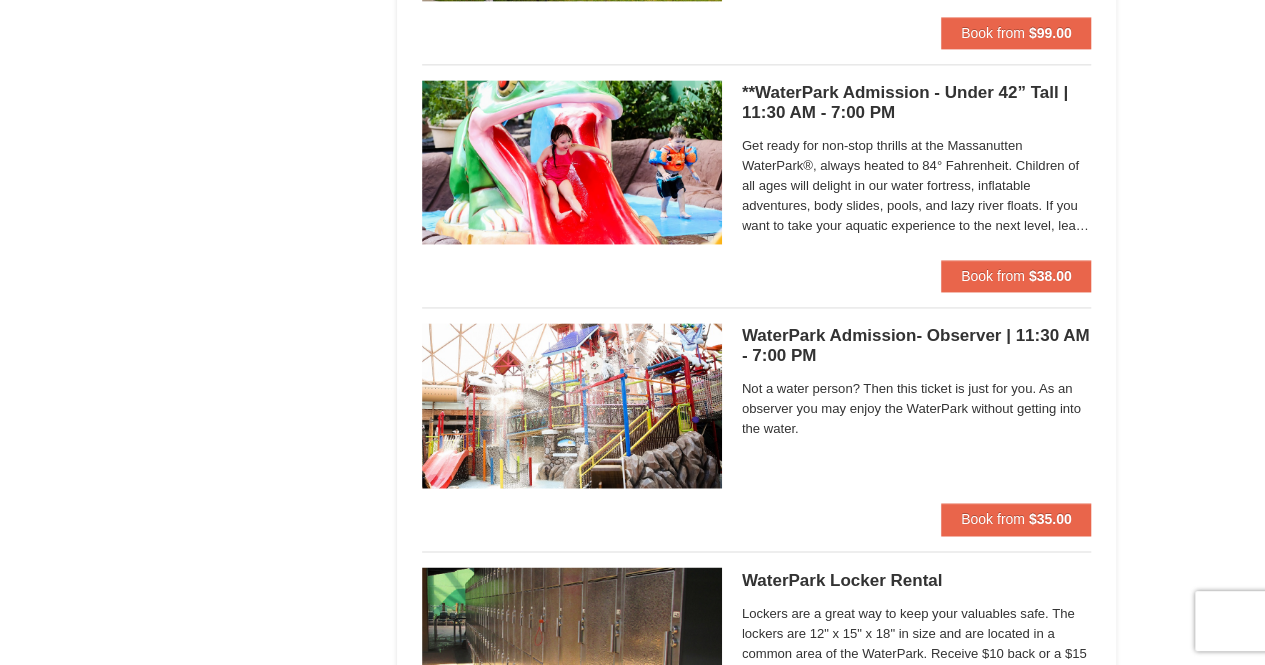 scroll, scrollTop: 1400, scrollLeft: 0, axis: vertical 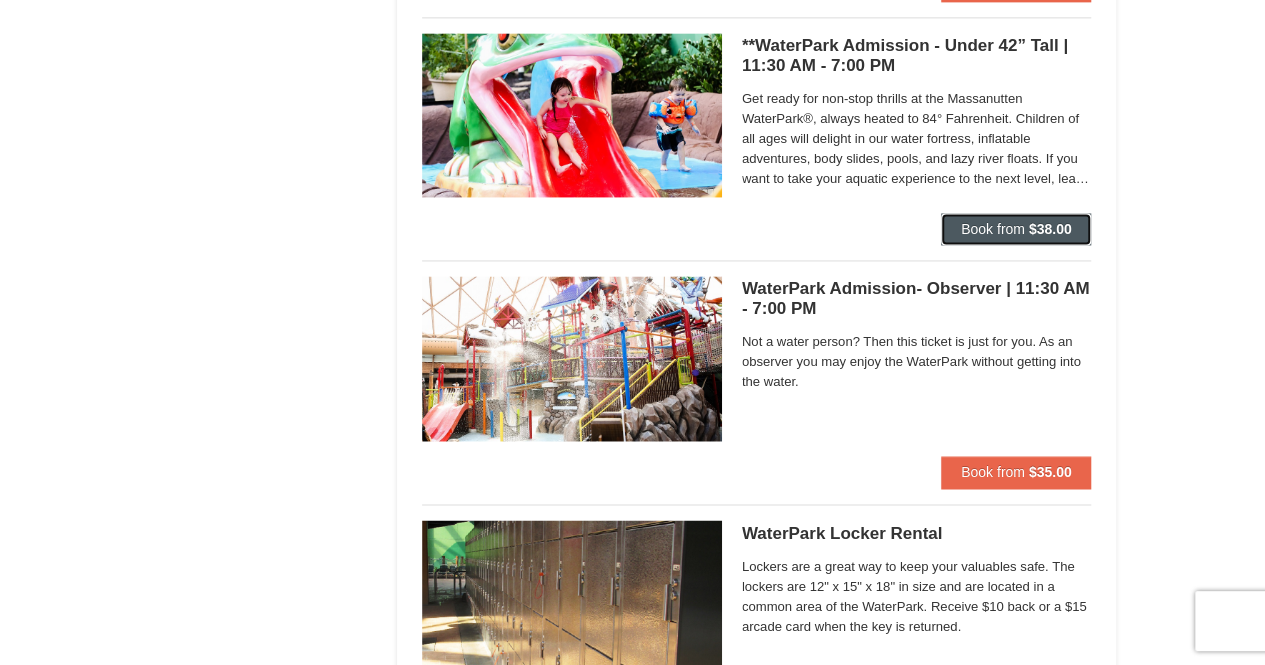 click on "$38.00" at bounding box center (1050, 229) 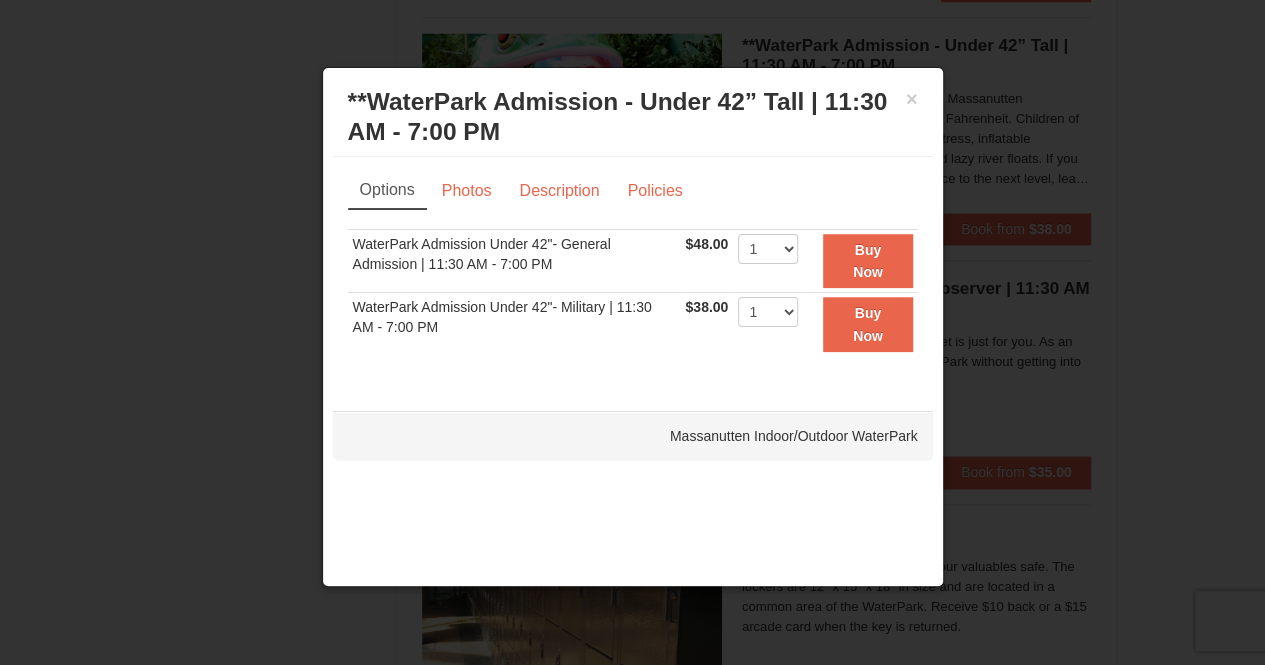 click on "**WaterPark Admission - Under 42” Tall | 11:30 AM - 7:00 PM  Massanutten Indoor/Outdoor WaterPark" at bounding box center (633, 117) 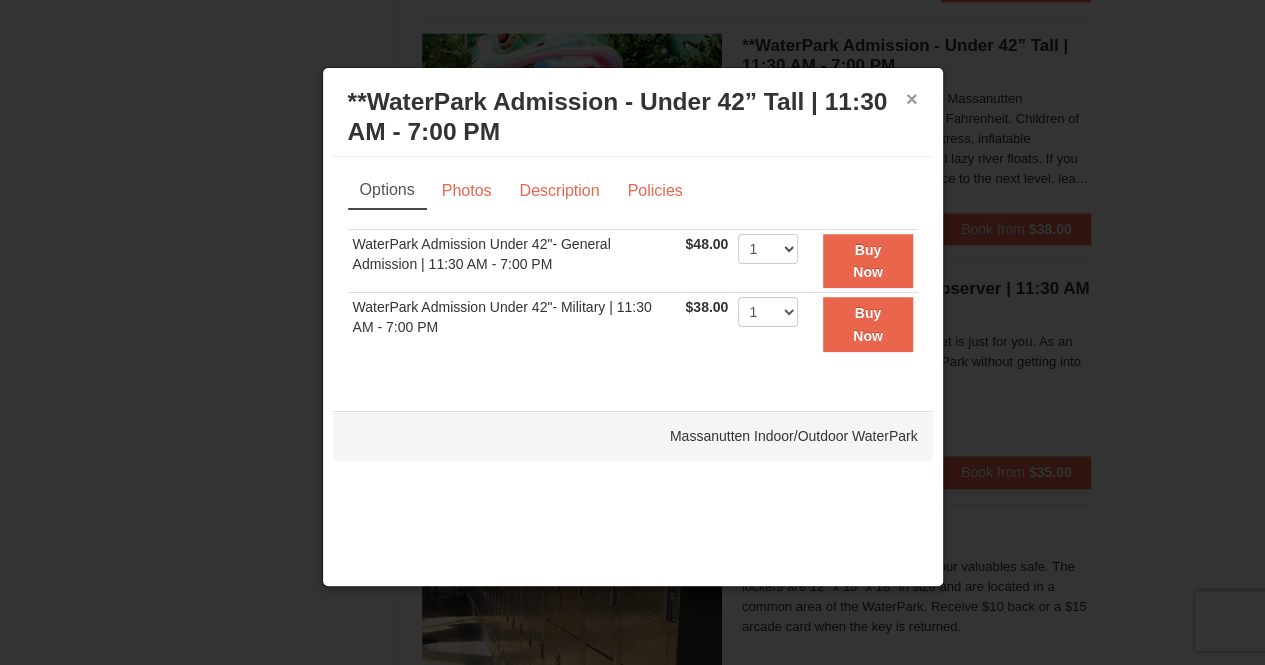 click on "×" at bounding box center [912, 99] 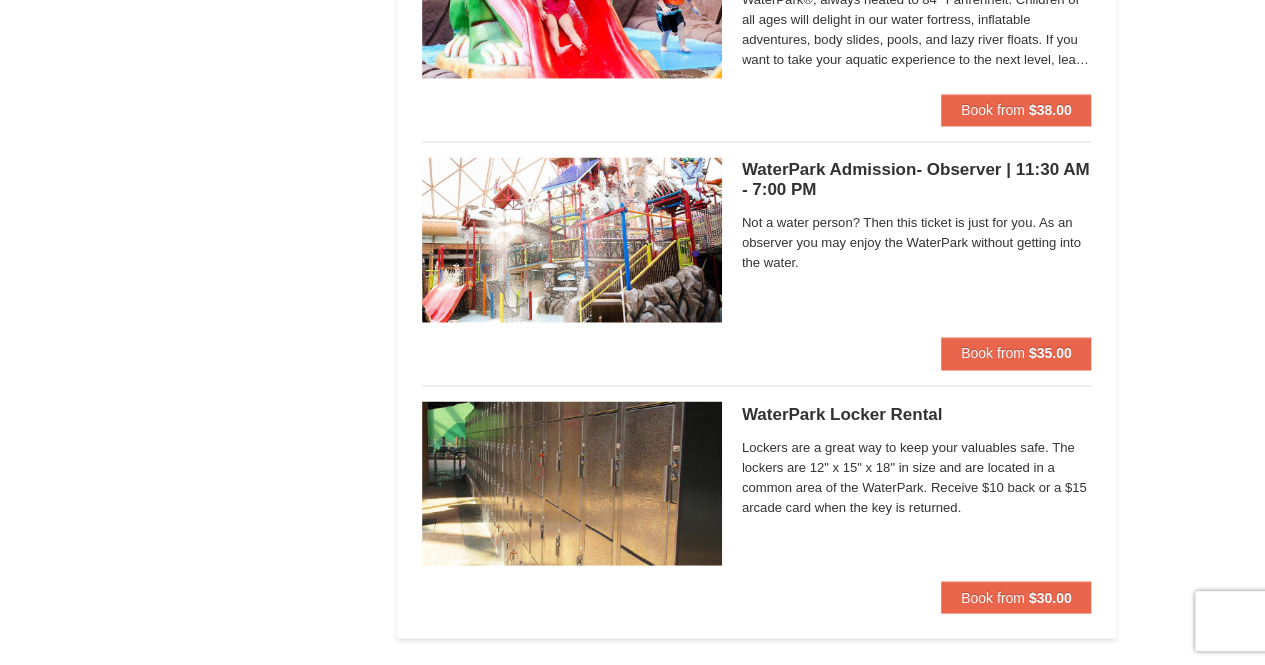 scroll, scrollTop: 1500, scrollLeft: 0, axis: vertical 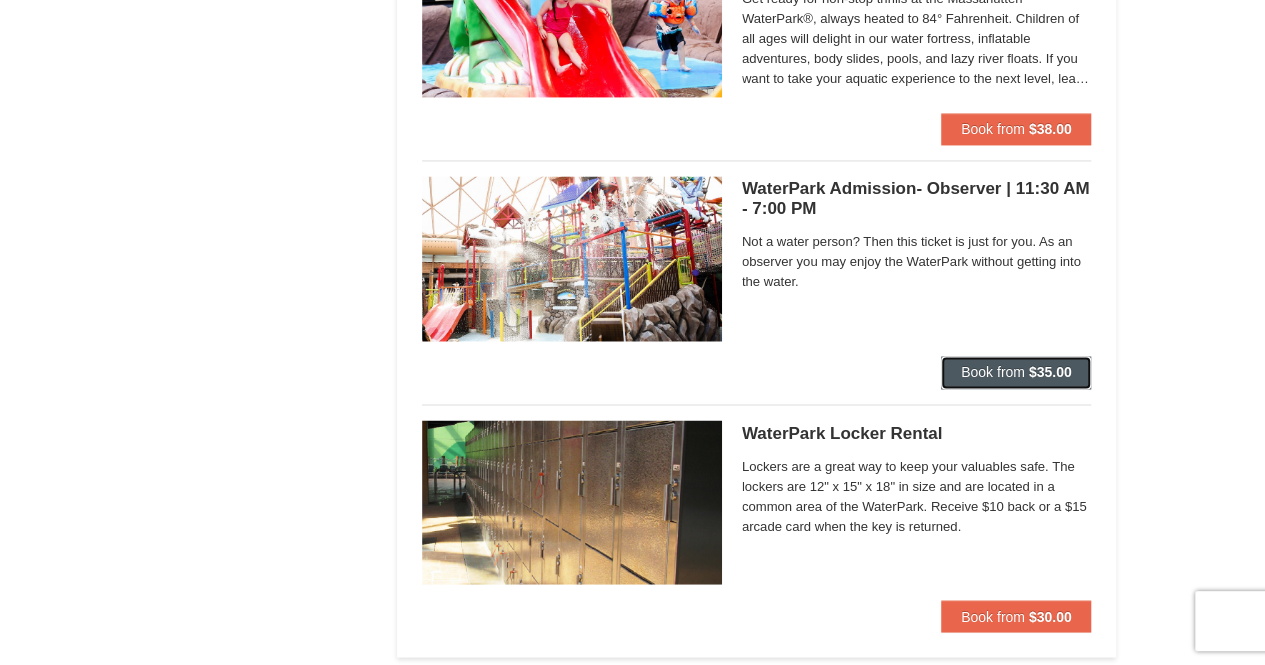 click on "Book from" at bounding box center [993, 372] 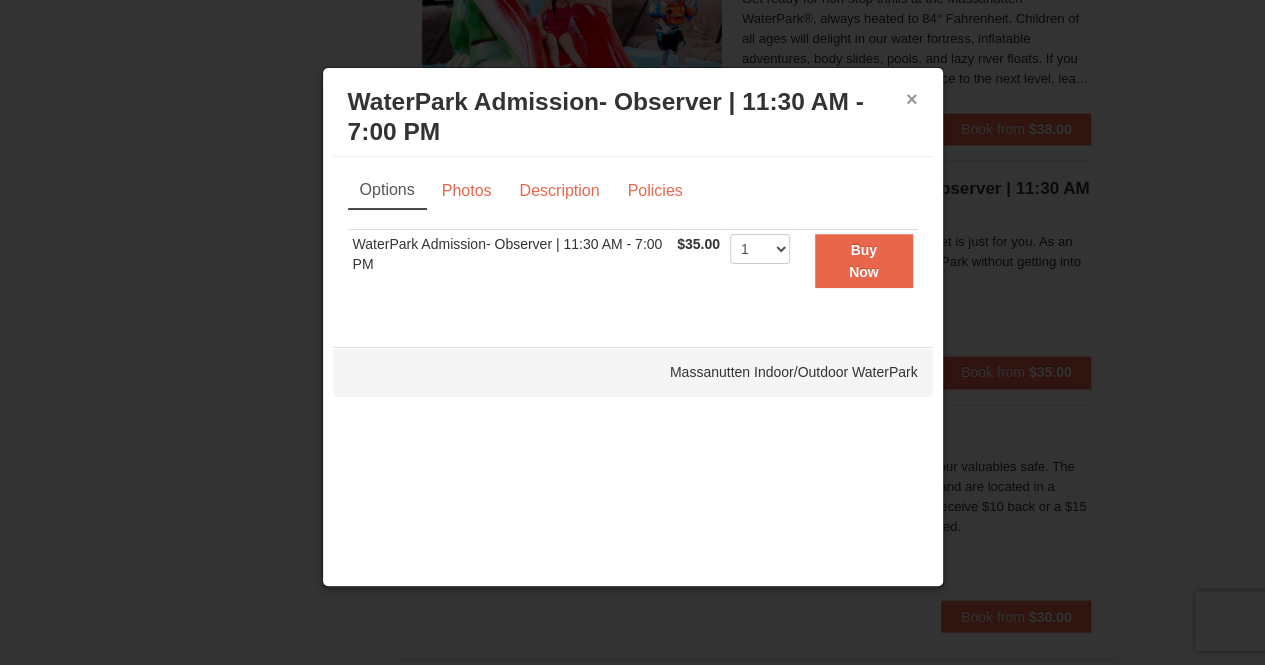 click on "×" at bounding box center [912, 99] 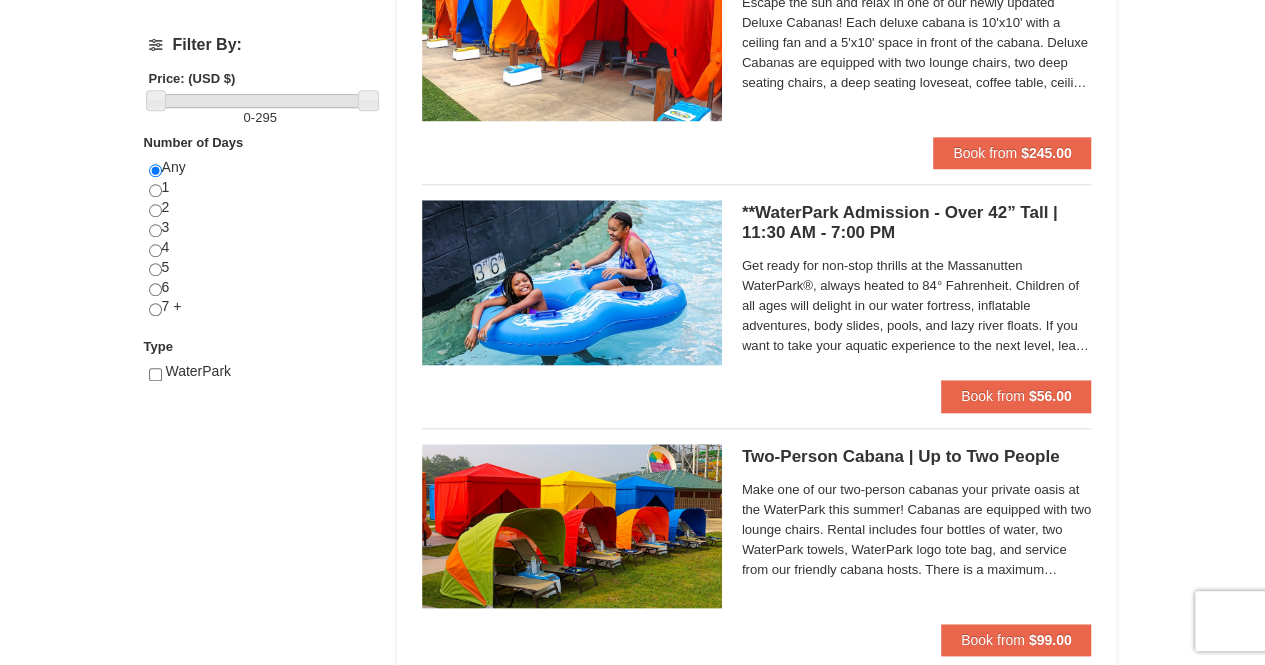 scroll, scrollTop: 700, scrollLeft: 0, axis: vertical 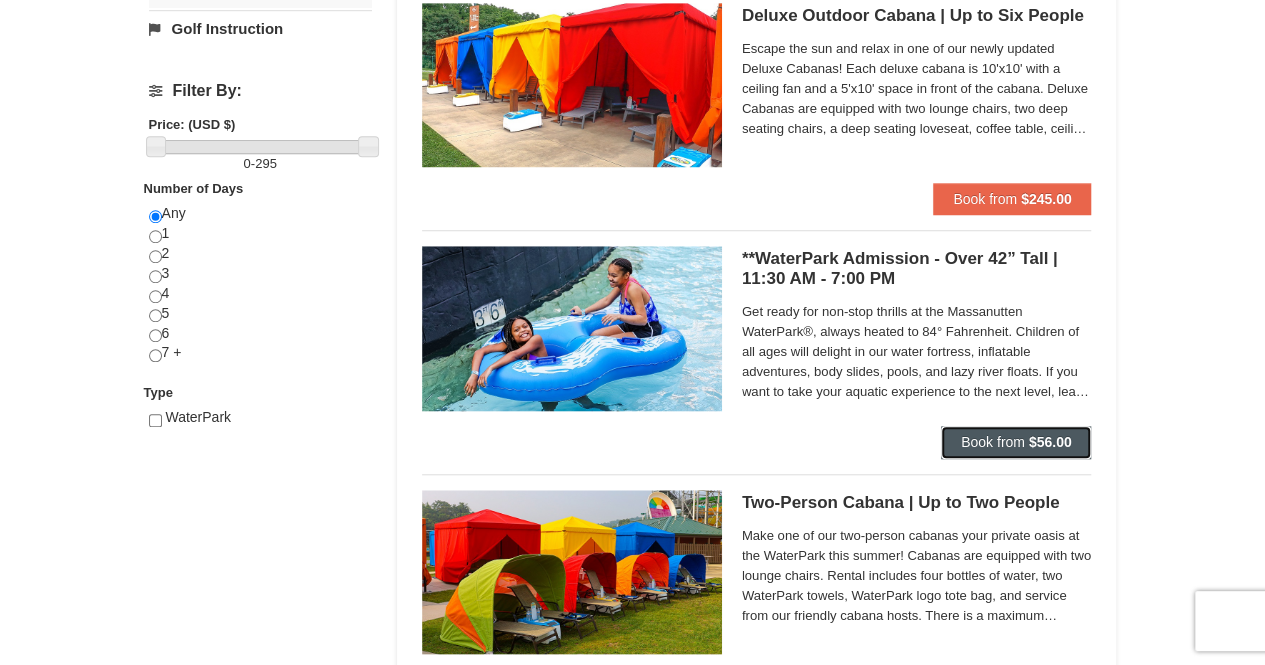 click on "$56.00" at bounding box center (1050, 442) 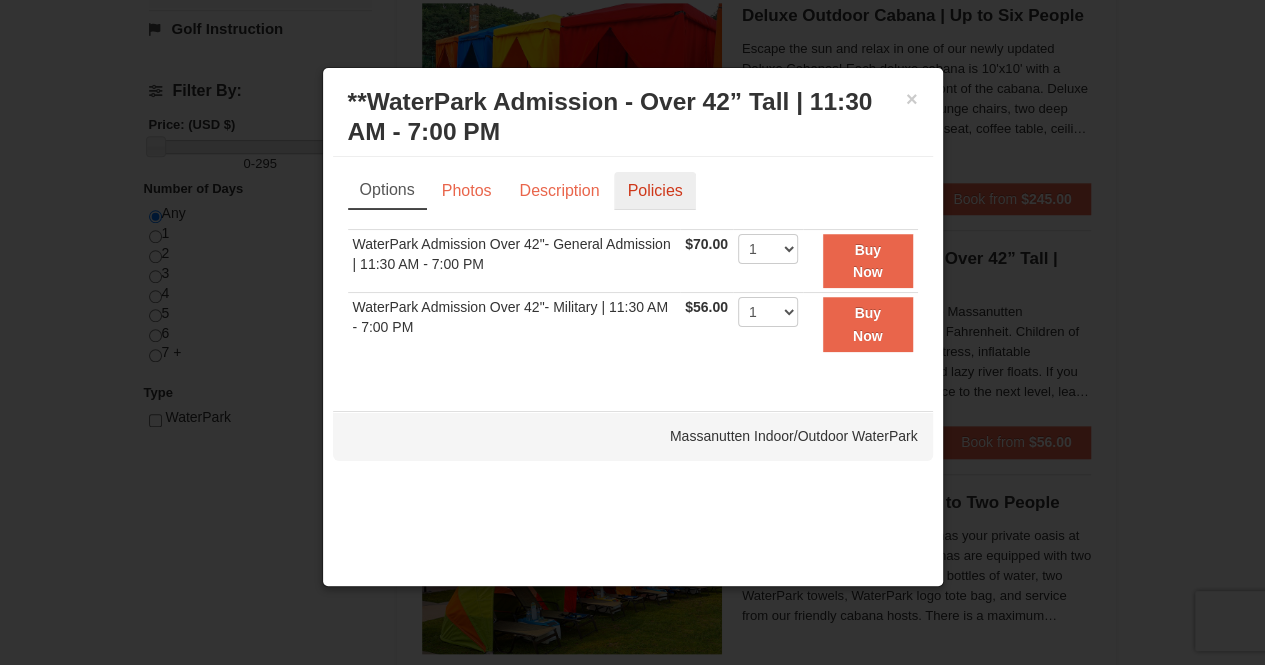click on "Policies" at bounding box center (654, 191) 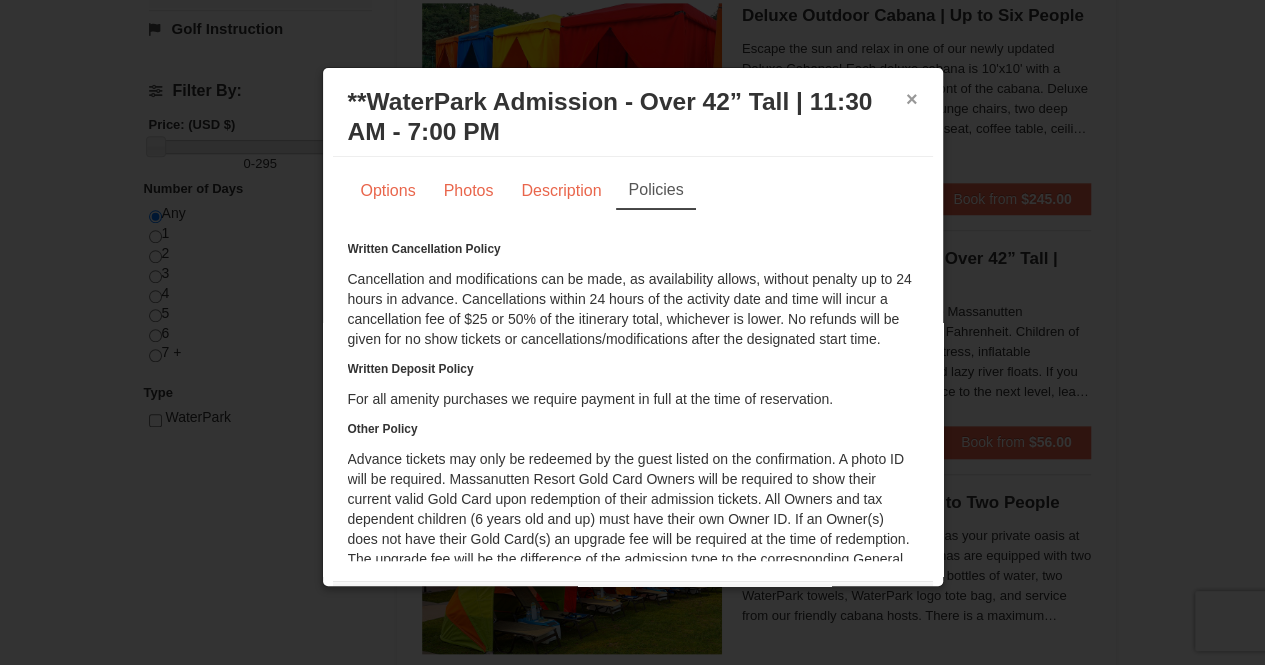 click on "×" at bounding box center (912, 99) 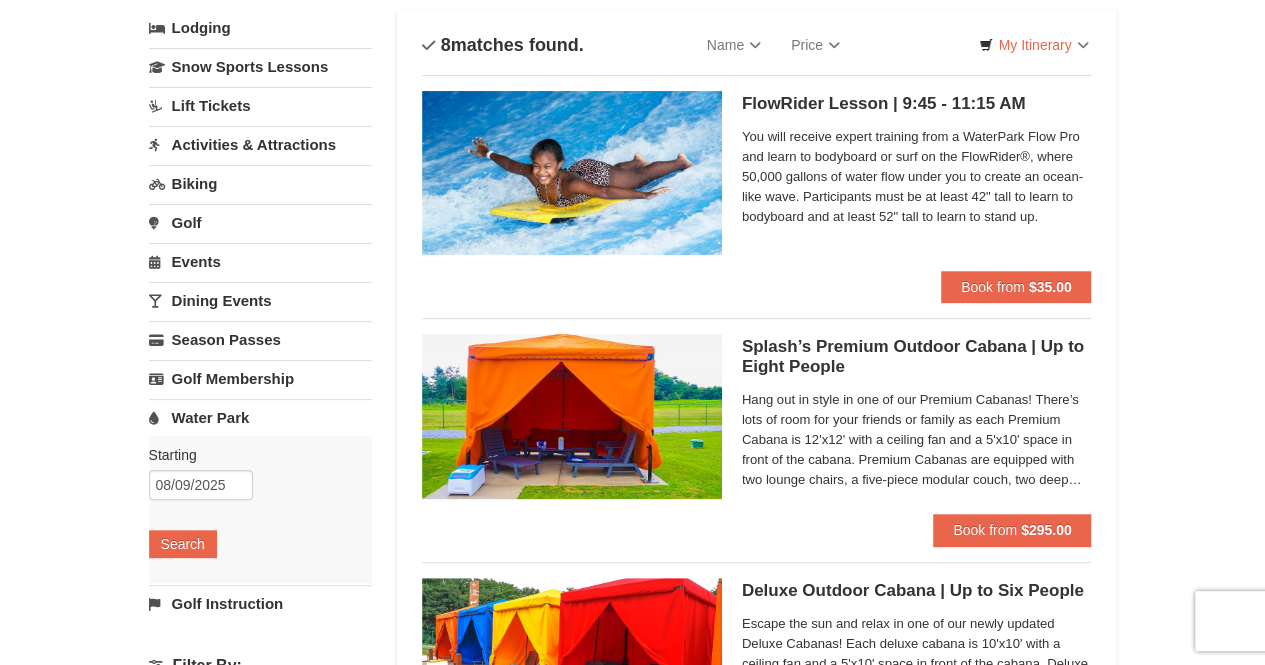 scroll, scrollTop: 0, scrollLeft: 0, axis: both 